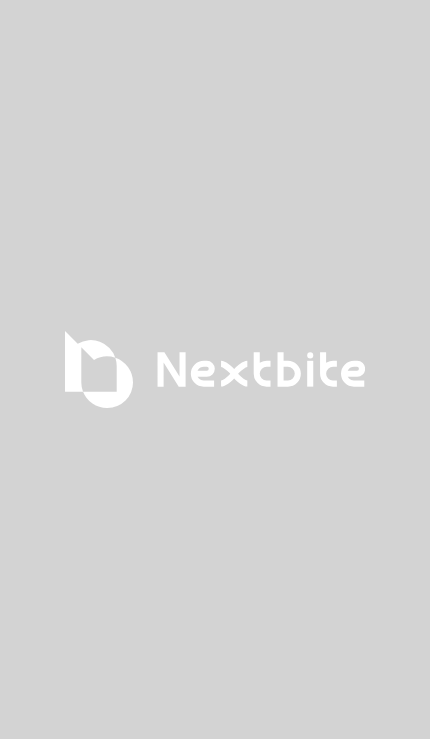 scroll, scrollTop: 0, scrollLeft: 0, axis: both 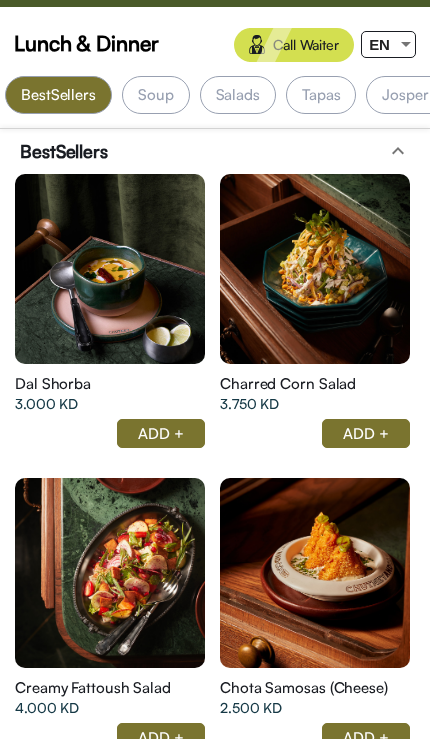 click on "EN" at bounding box center [379, 44] 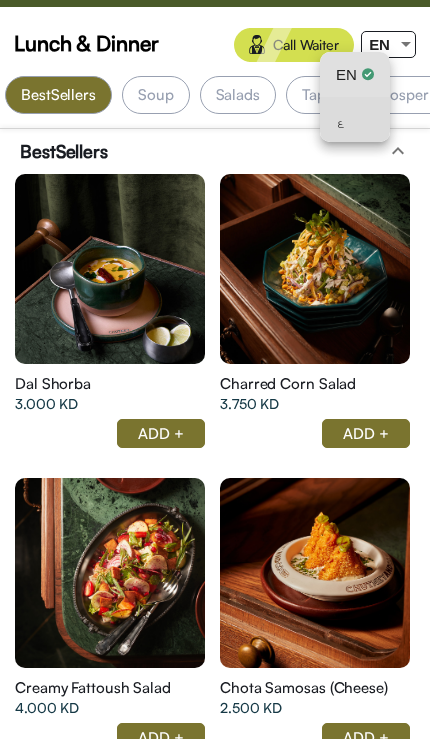 click on "ع" at bounding box center [355, 119] 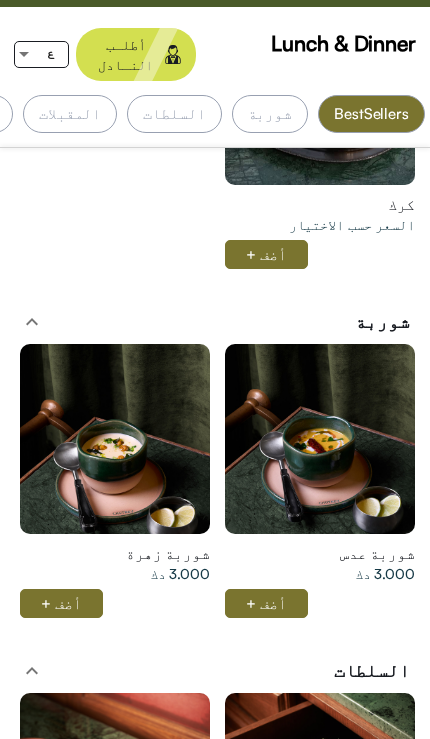 scroll, scrollTop: 2824, scrollLeft: 0, axis: vertical 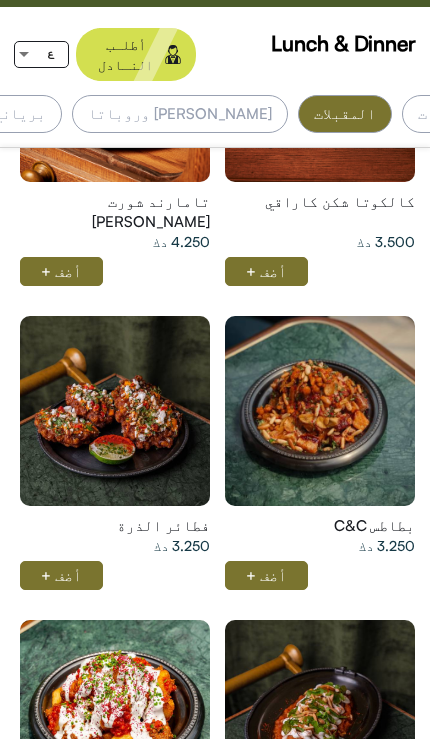 click at bounding box center [320, -541] 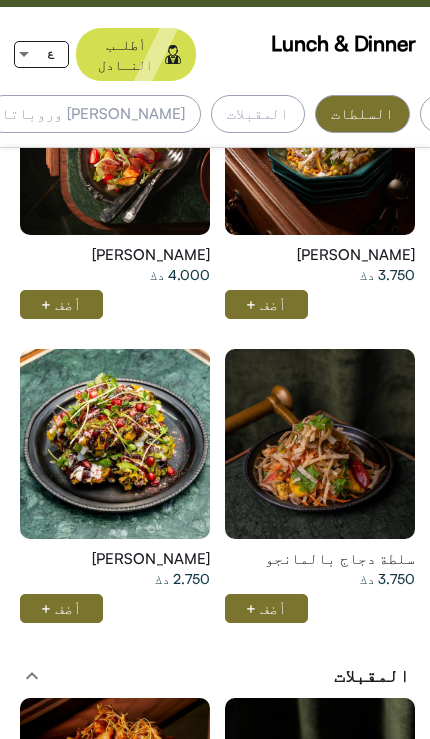 click at bounding box center (320, -164) 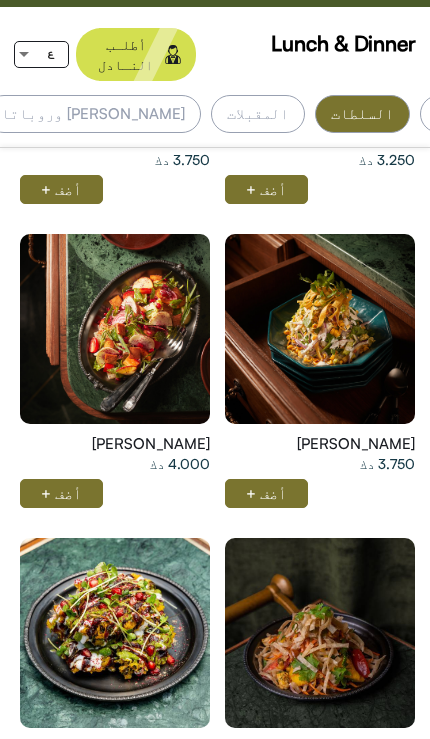 click at bounding box center [320, 25] 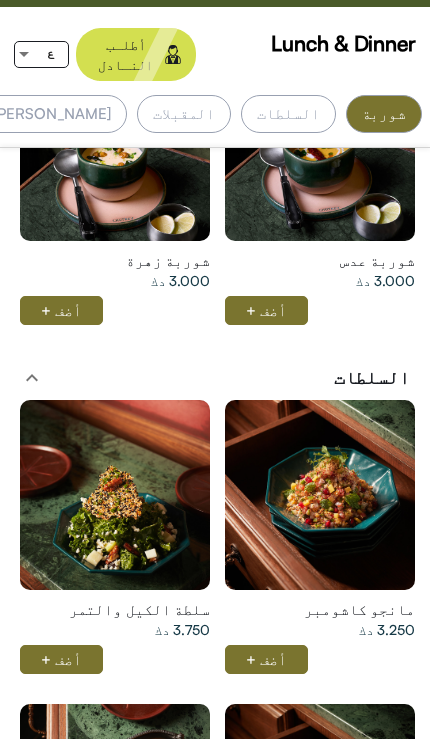 click at bounding box center (320, 495) 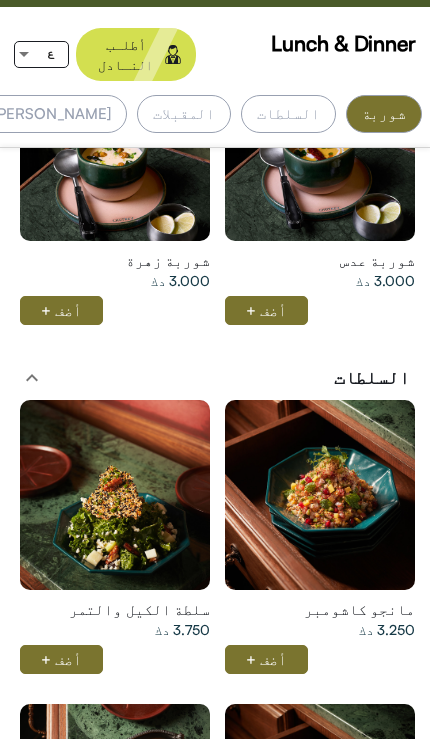click on "السلطات" at bounding box center (288, 114) 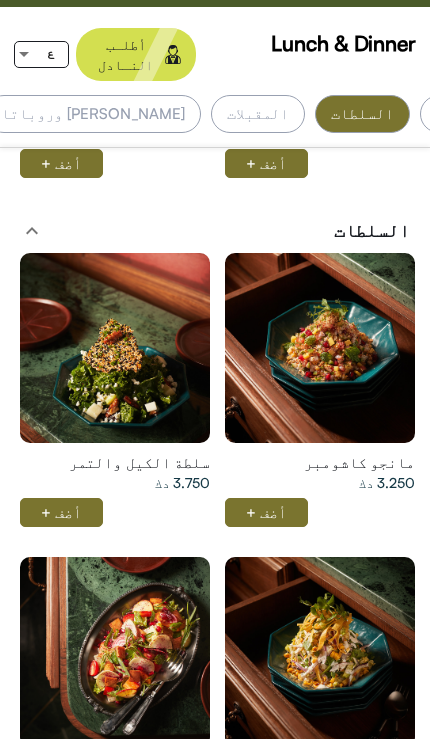 click on "المقبلات" at bounding box center [258, 114] 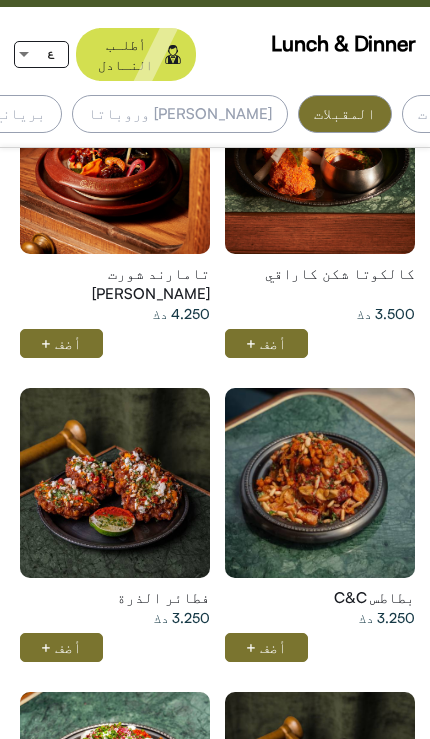 click on "برياني" at bounding box center [19, 114] 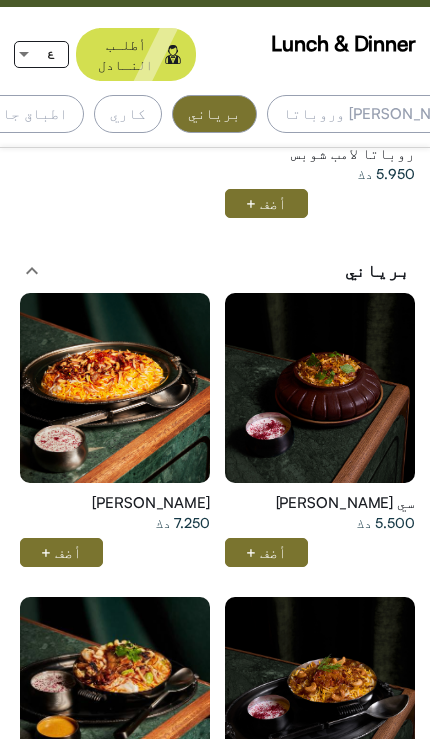 click on "اطباق جانبية" at bounding box center [17, 114] 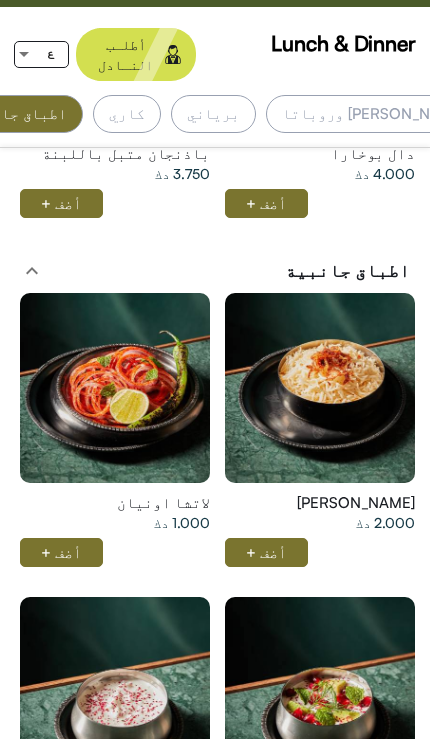 click on "كاري" at bounding box center (127, 114) 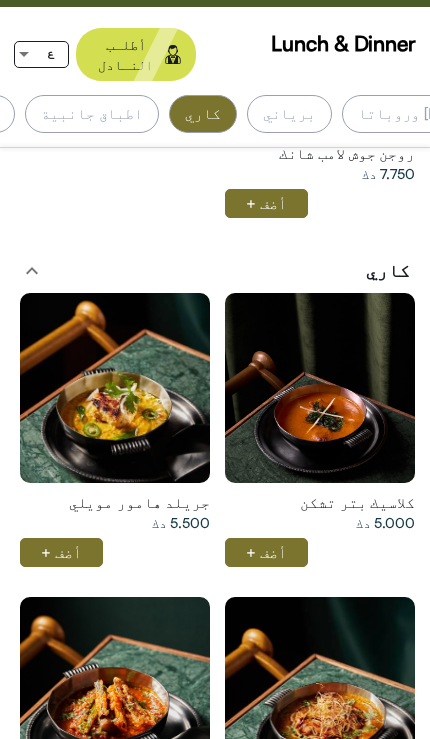 click on "كاري" at bounding box center [203, 114] 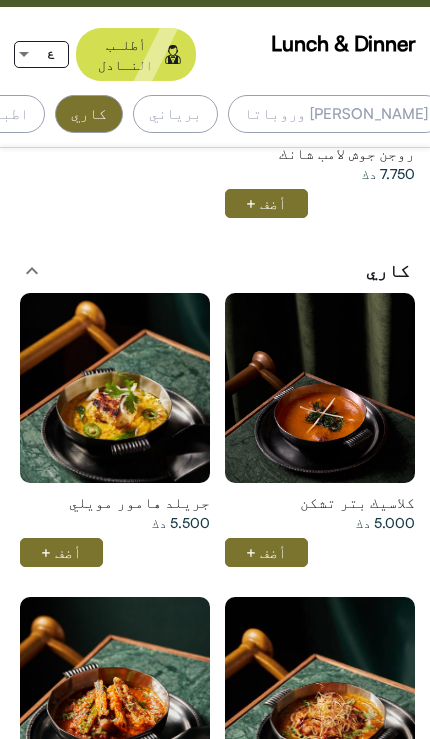 click on "برياني" at bounding box center (175, 114) 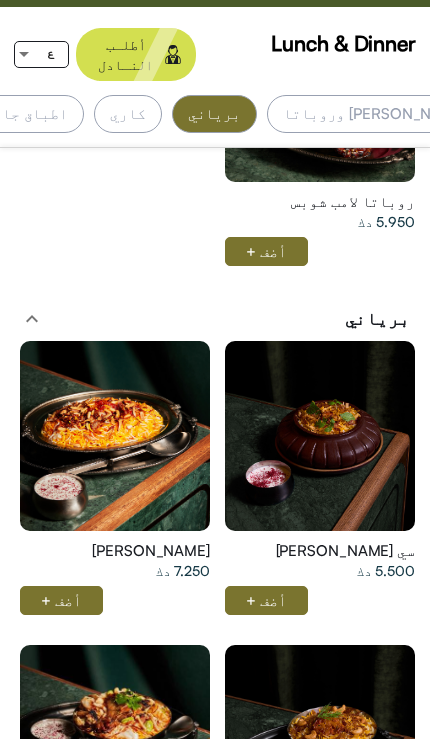 click at bounding box center (320, 436) 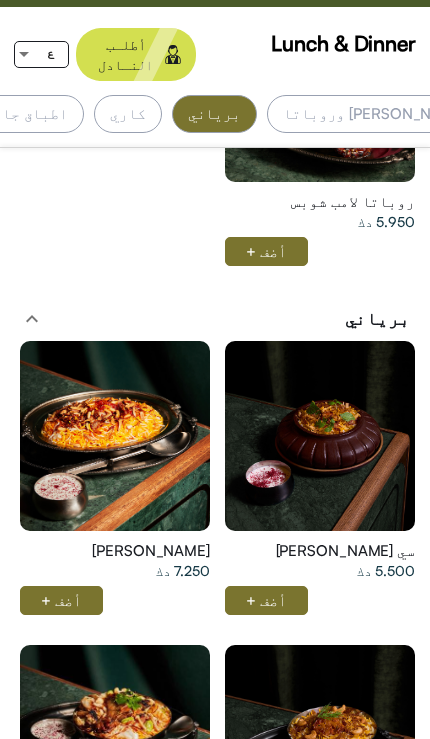 click at bounding box center (320, 436) 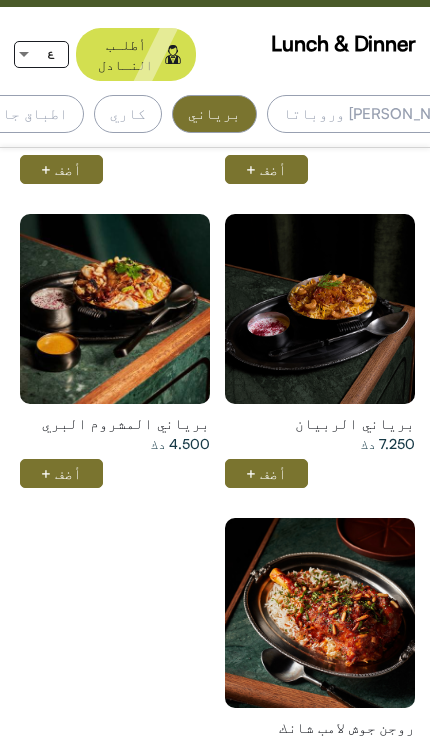 click on "كاري" at bounding box center [128, 114] 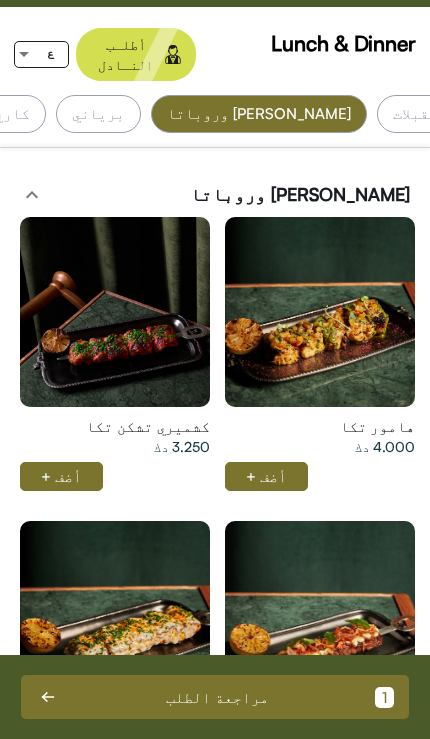 click at bounding box center (320, 312) 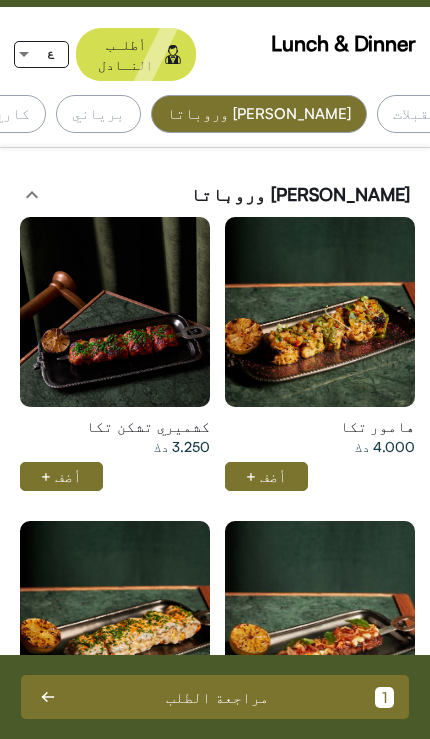 click at bounding box center [320, 312] 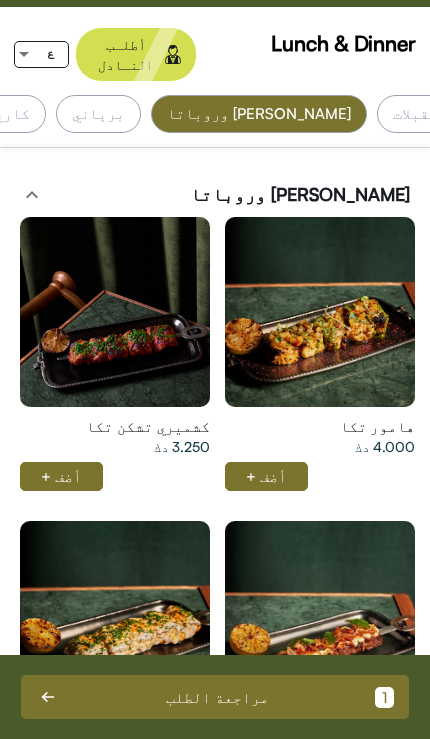 click at bounding box center (320, 312) 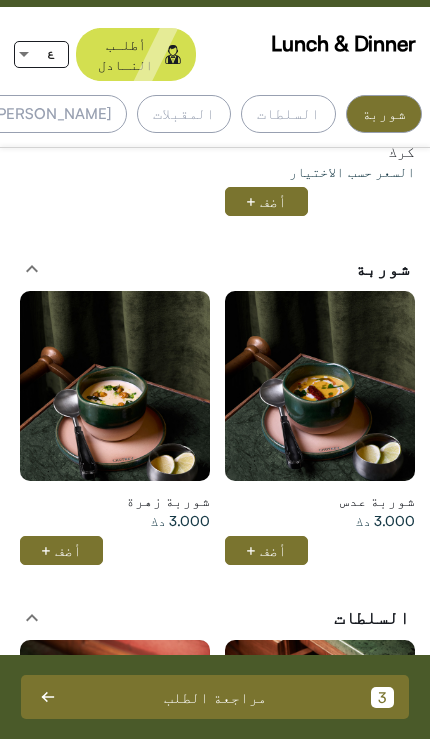 click on "السلطات" at bounding box center (288, 114) 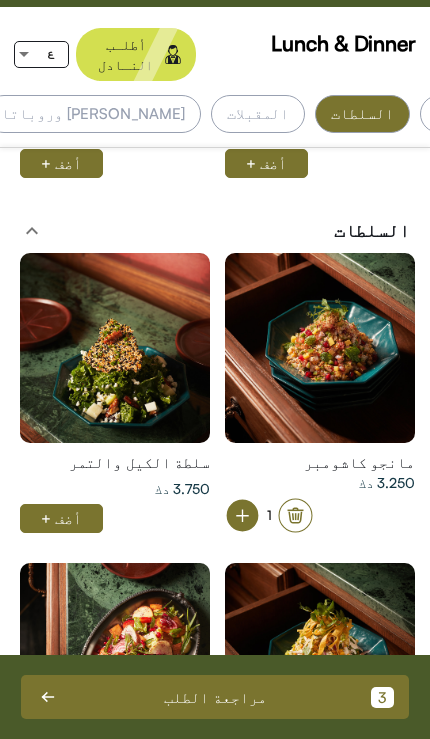 click on "المقبلات" at bounding box center (258, 114) 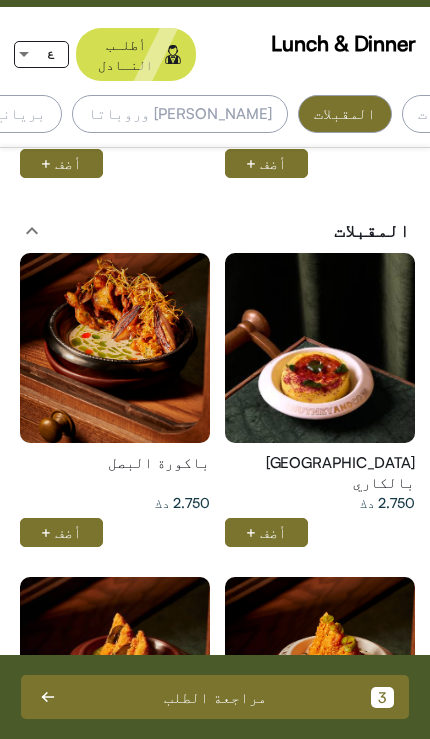 click on "[PERSON_NAME] وروباتا" at bounding box center (180, 114) 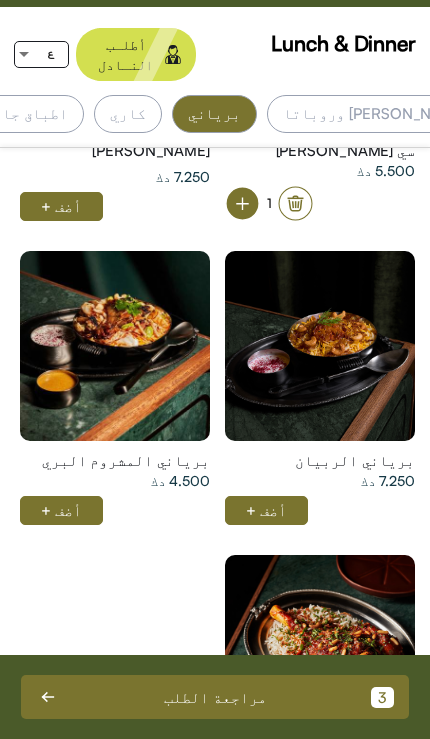 click on "كاري" at bounding box center (128, 114) 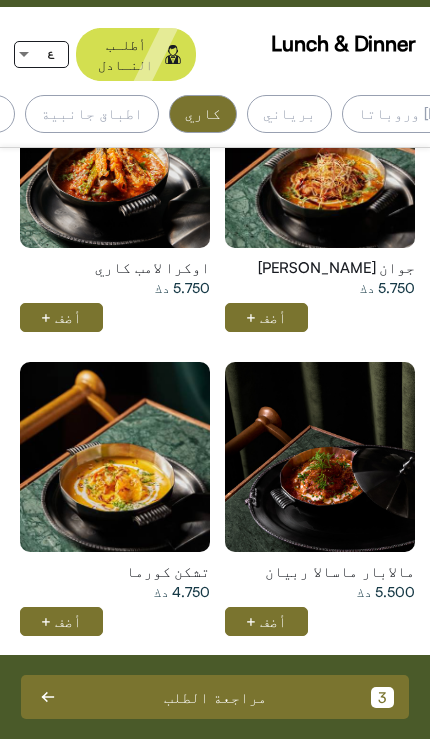 click at bounding box center (320, -151) 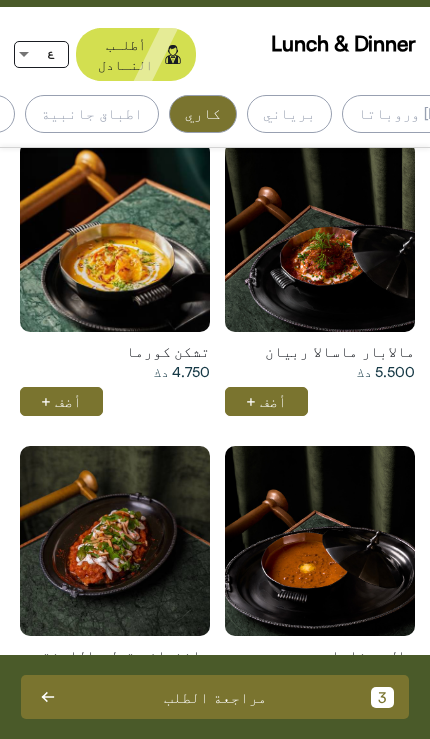 click at bounding box center [320, -371] 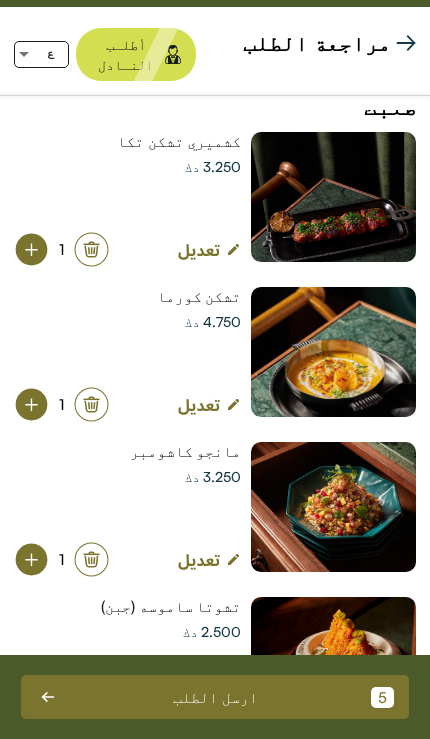 scroll, scrollTop: 16, scrollLeft: 0, axis: vertical 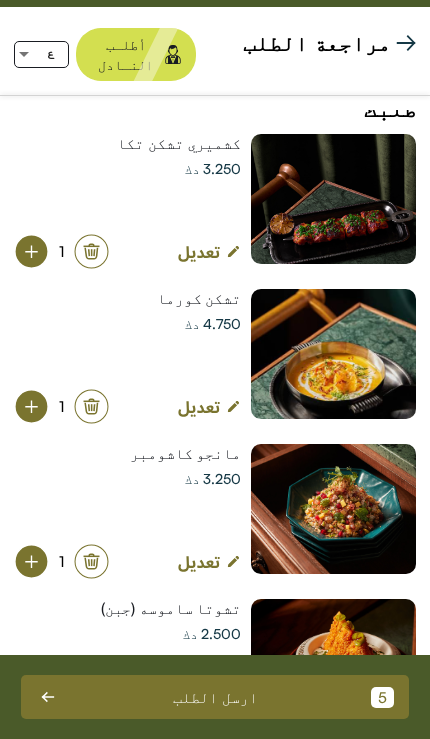 click on "5
ارسل الطلب" at bounding box center (215, 697) 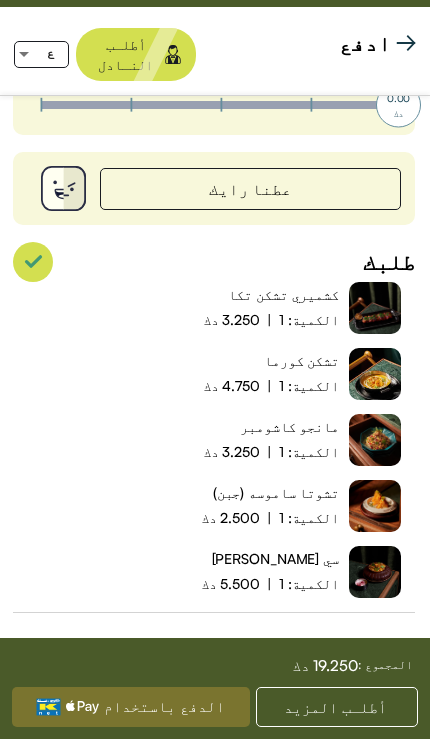 scroll, scrollTop: 74, scrollLeft: 1, axis: both 